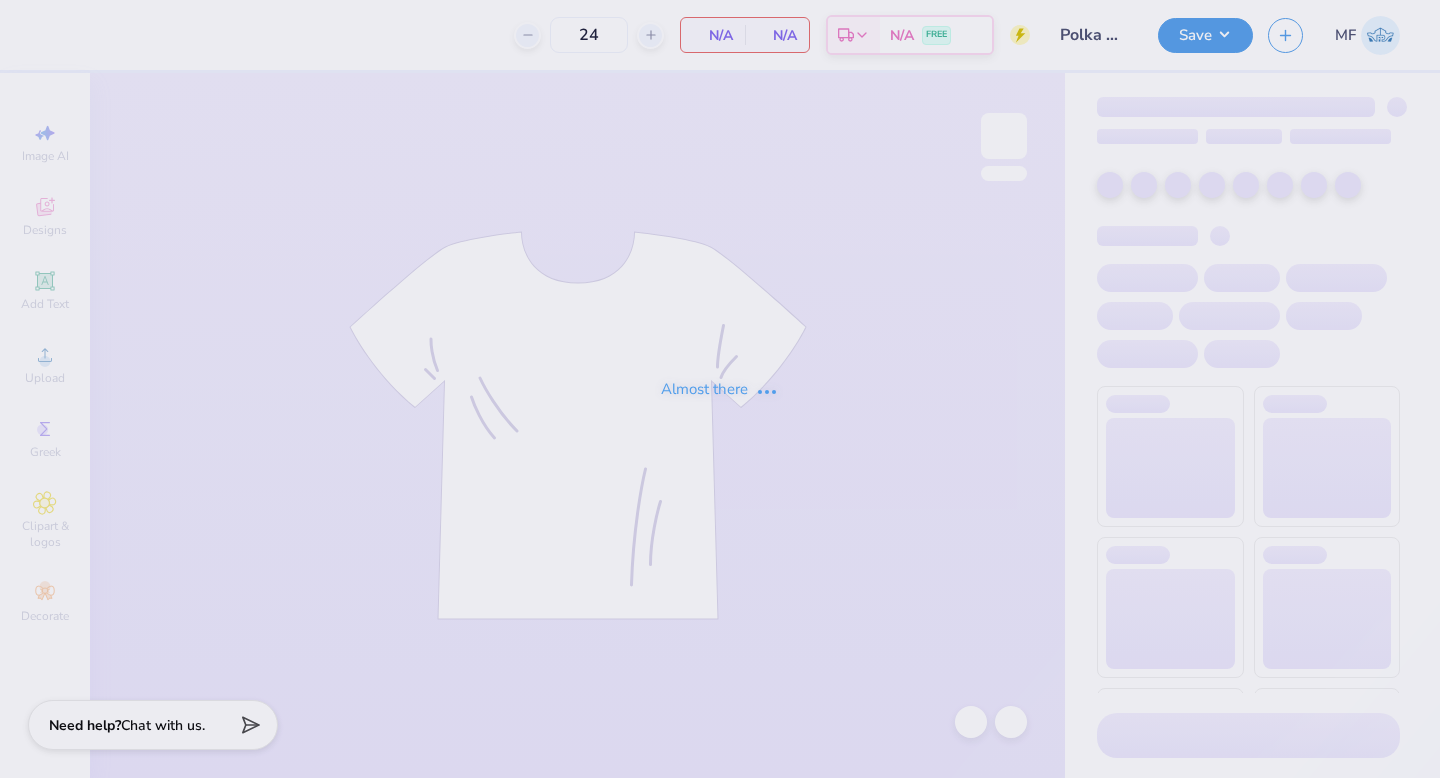 scroll, scrollTop: 0, scrollLeft: 0, axis: both 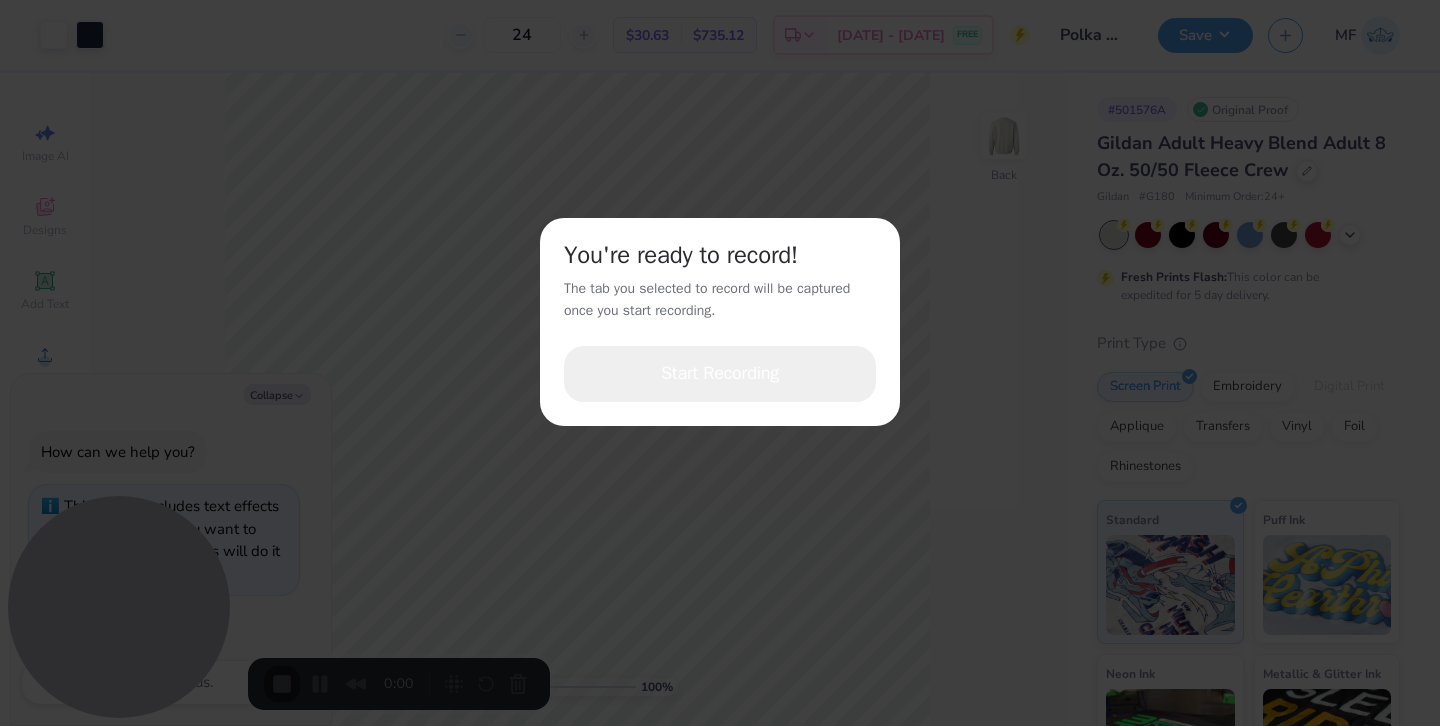 click on "You're ready to record! The tab you selected to record will be captured once you start recording. Start Recording" at bounding box center [720, 363] 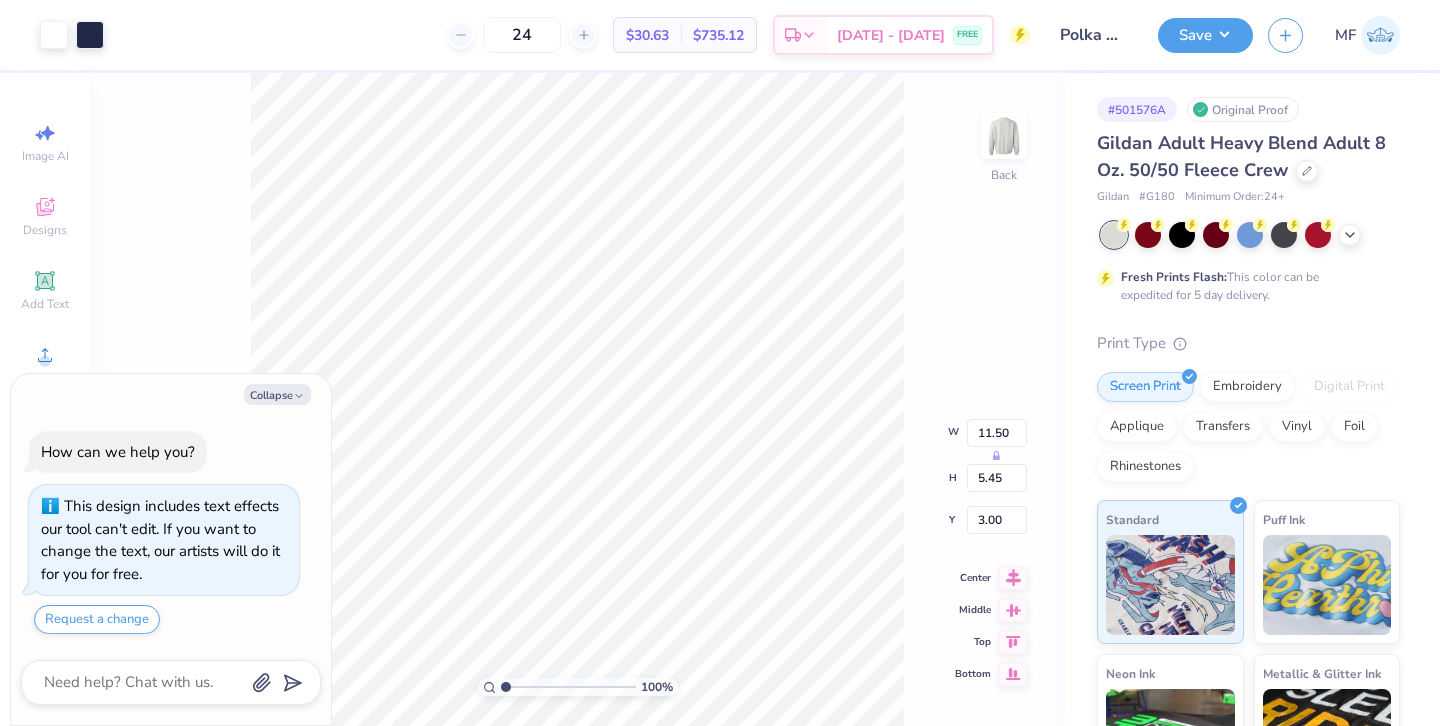 type on "x" 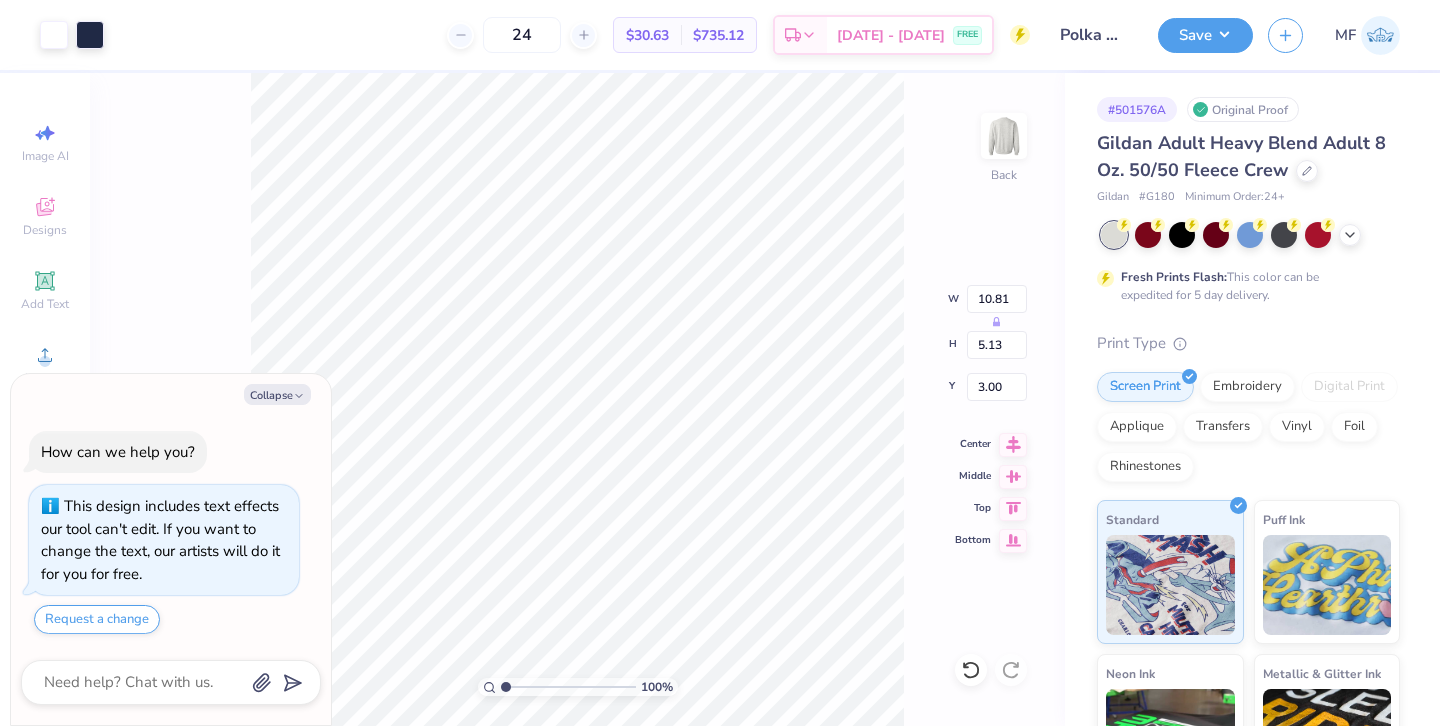 type on "x" 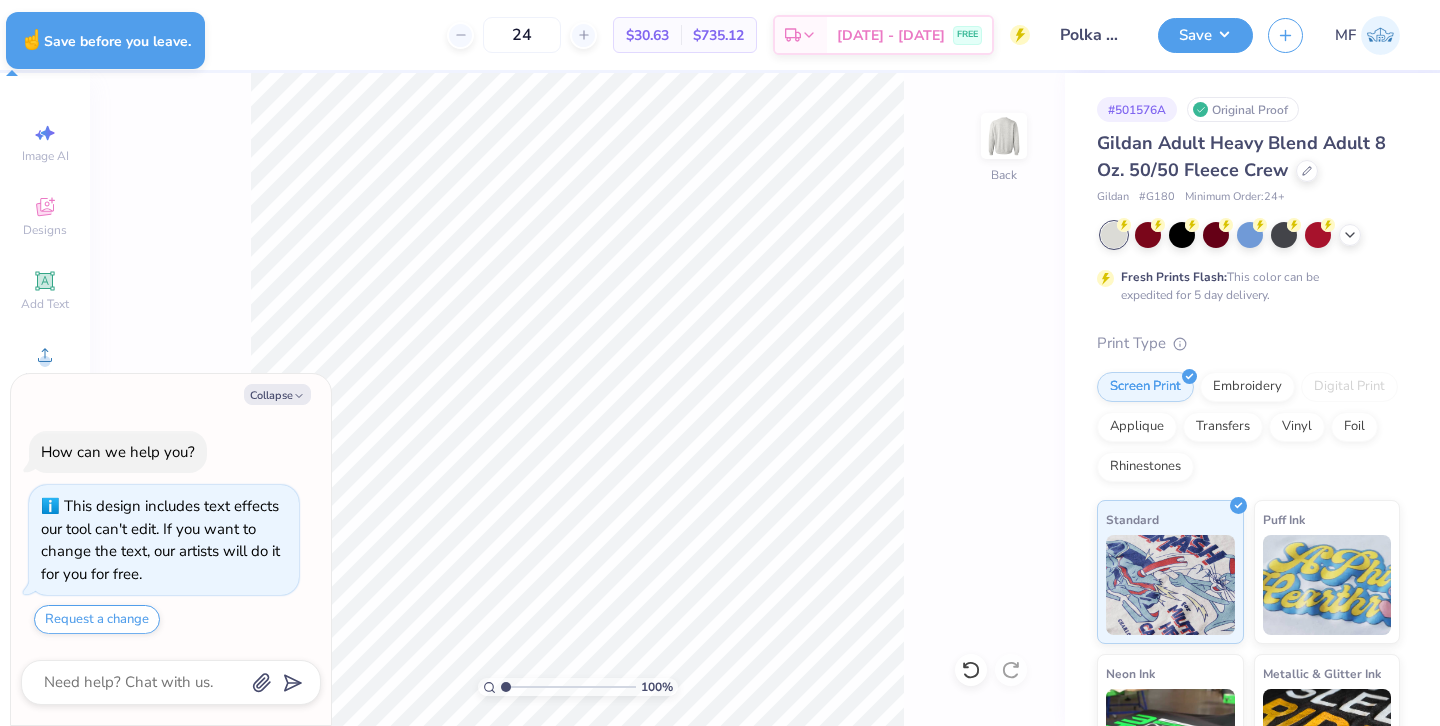 type on "x" 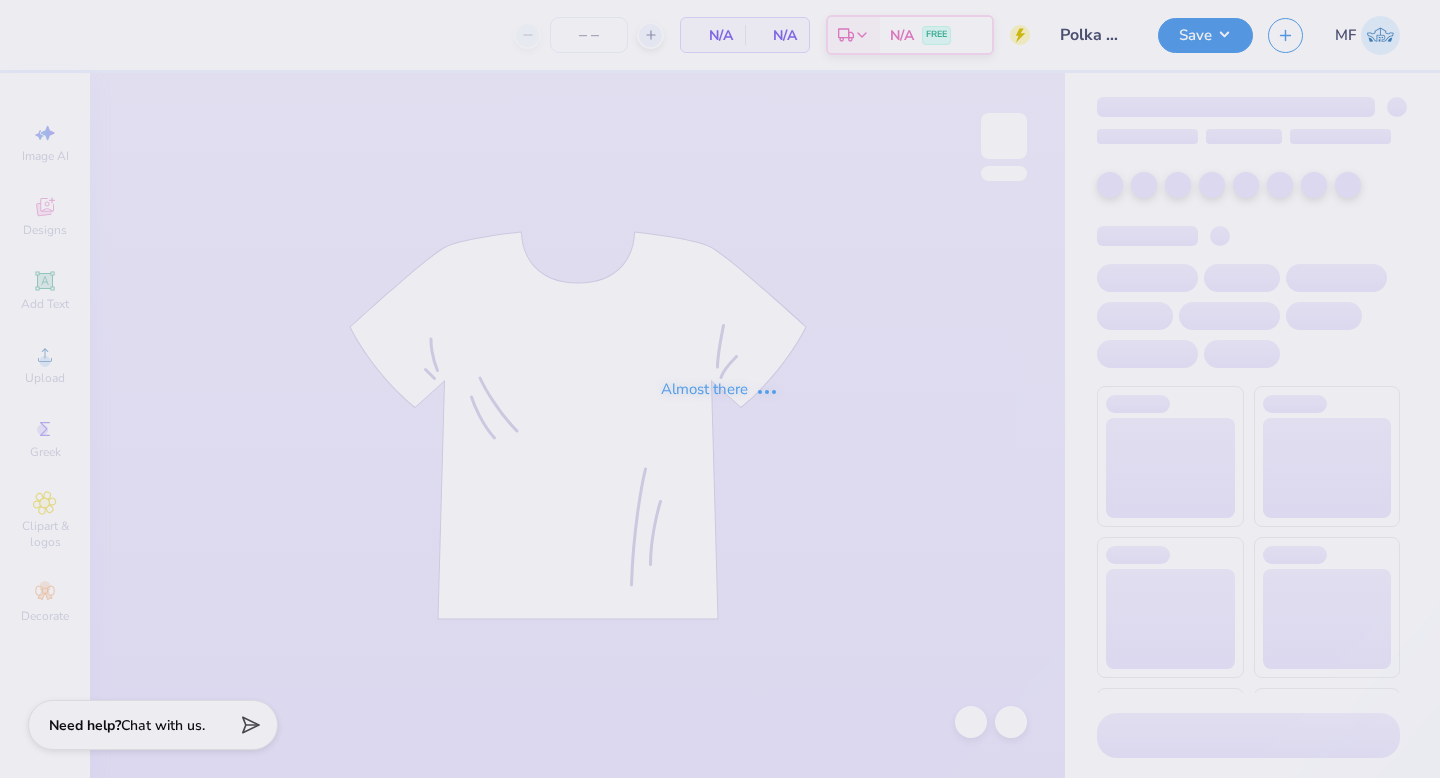 type on "24" 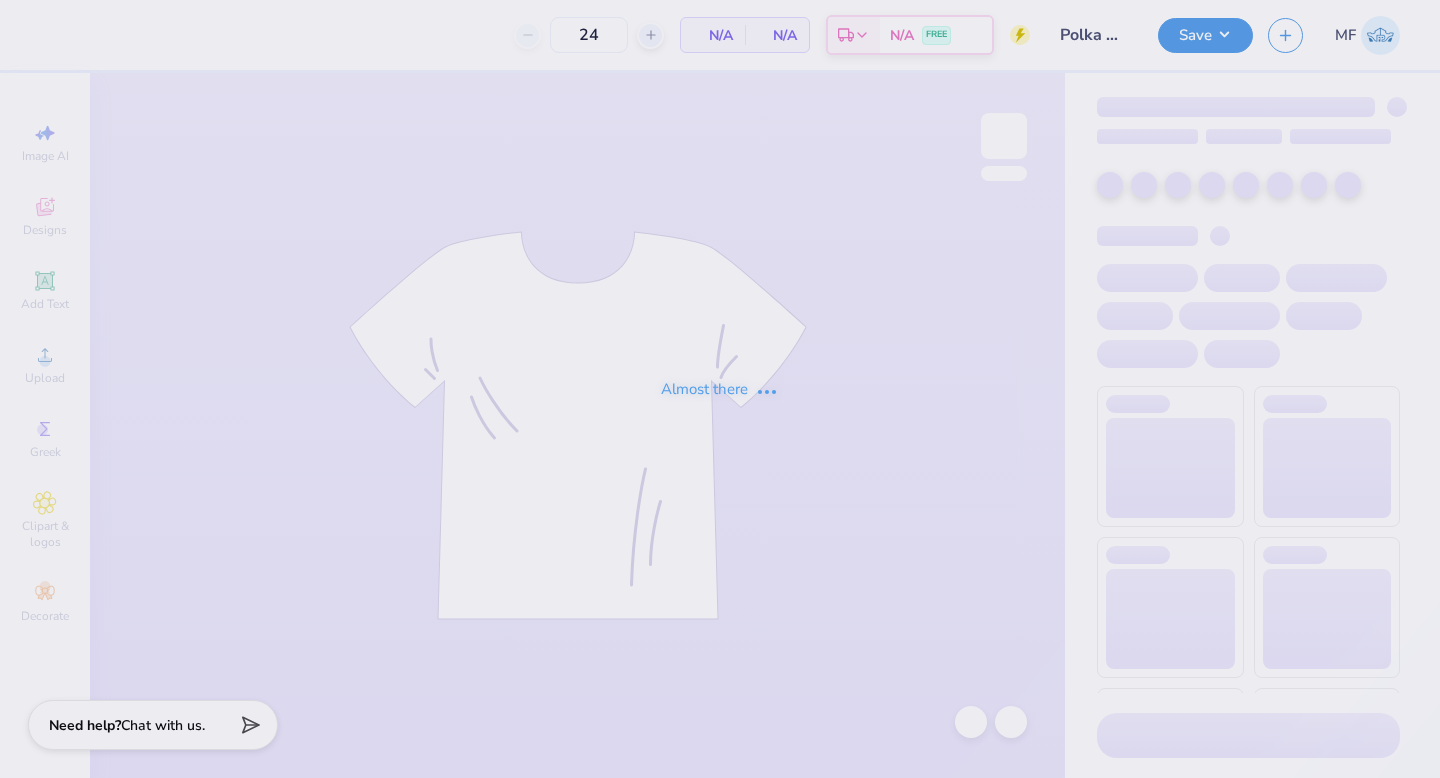 scroll, scrollTop: 0, scrollLeft: 0, axis: both 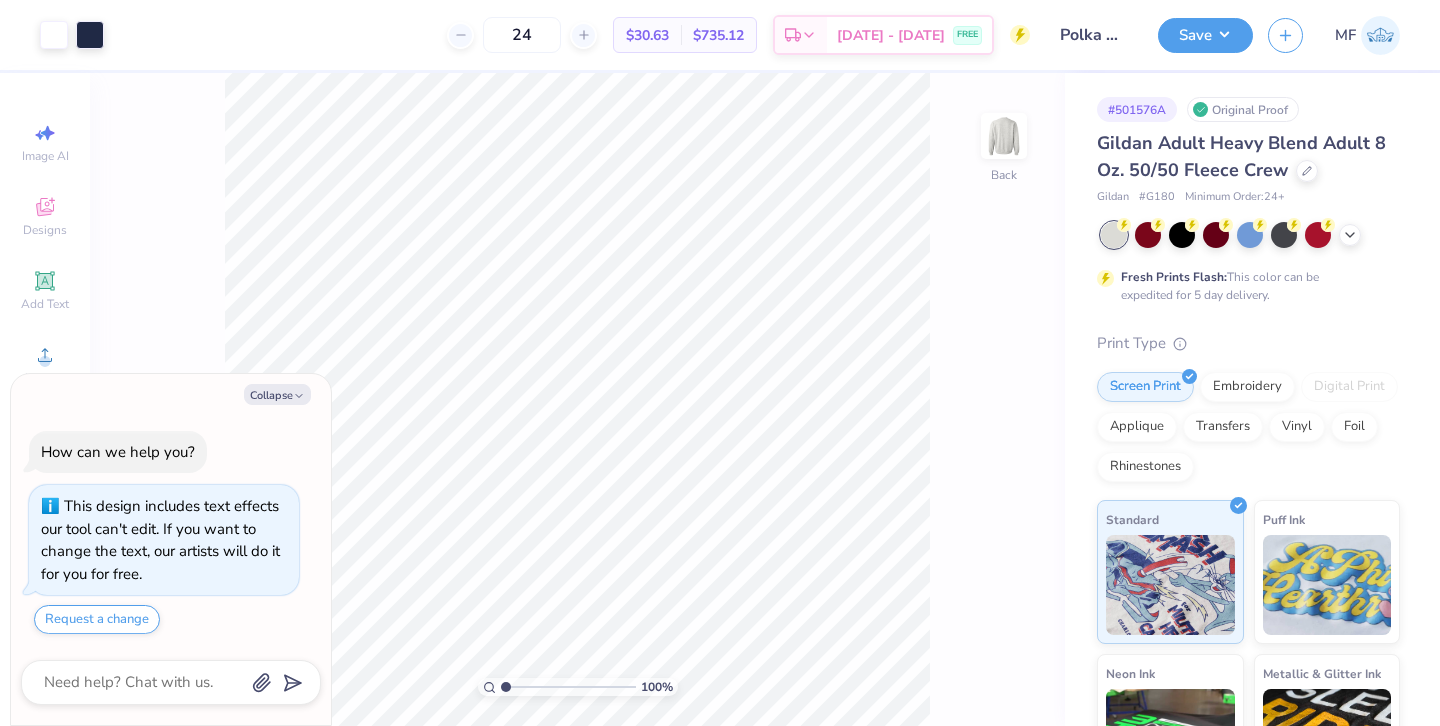 type on "x" 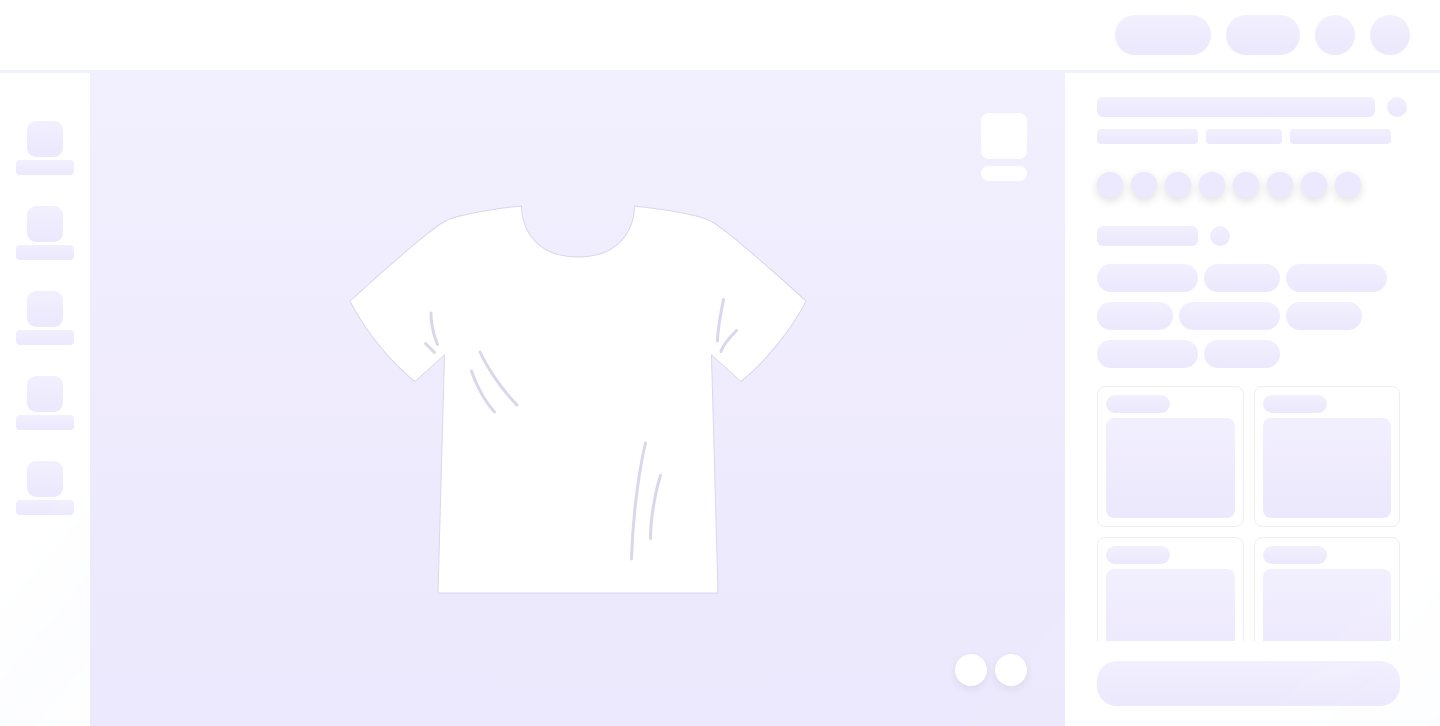 scroll, scrollTop: 0, scrollLeft: 0, axis: both 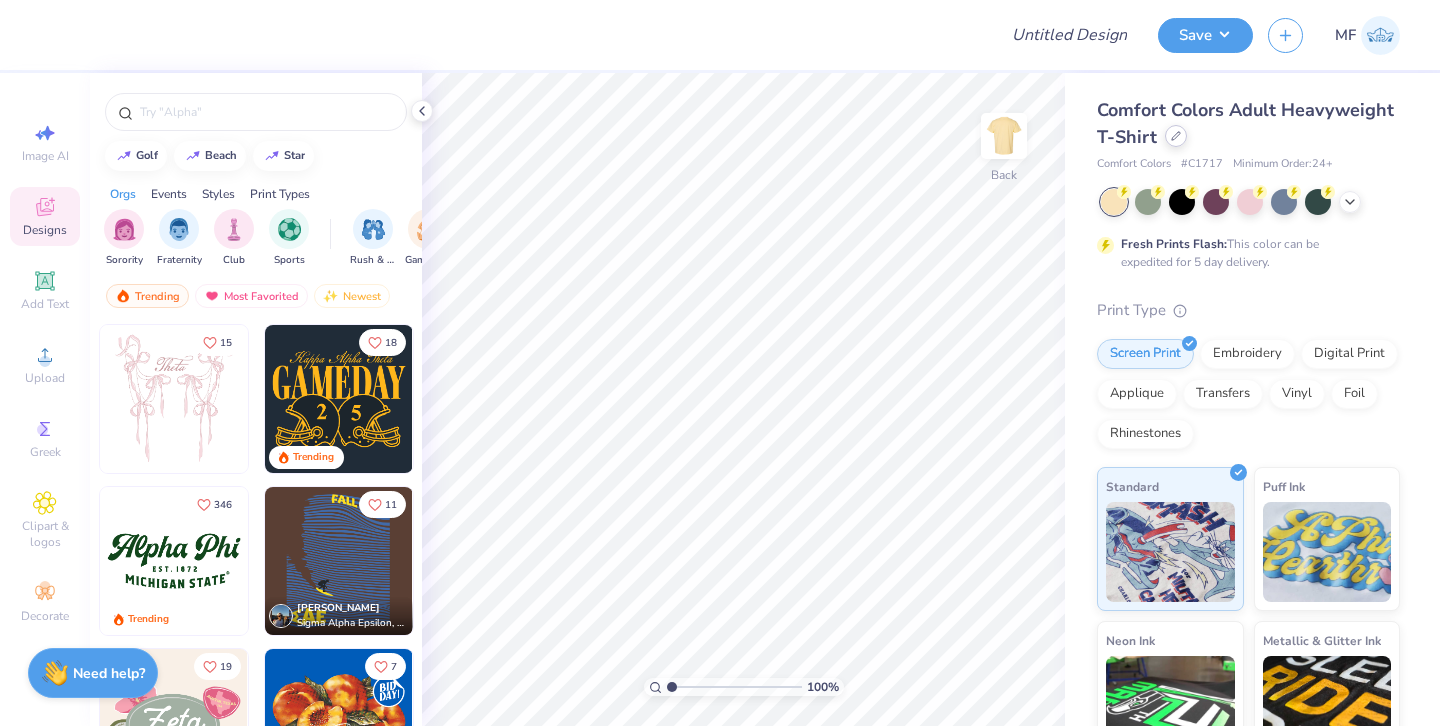 click 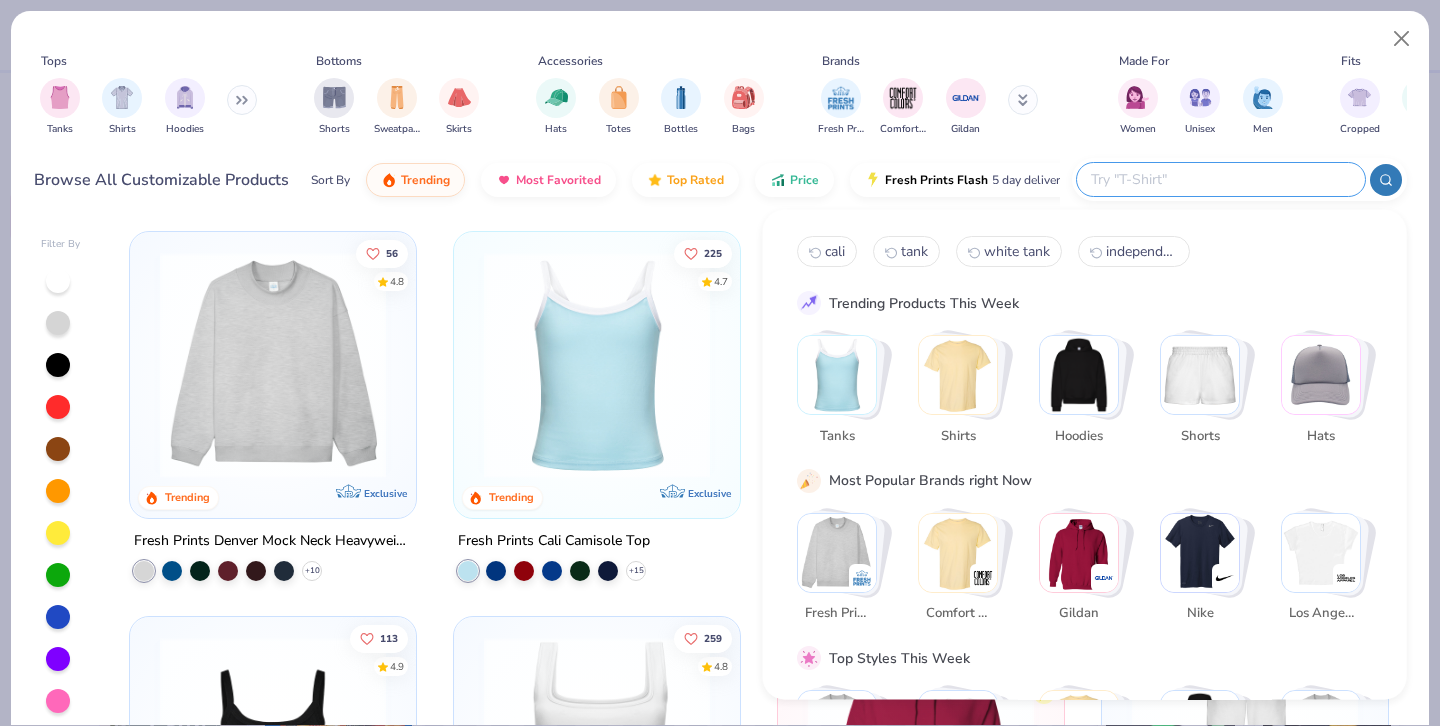 click at bounding box center (1220, 179) 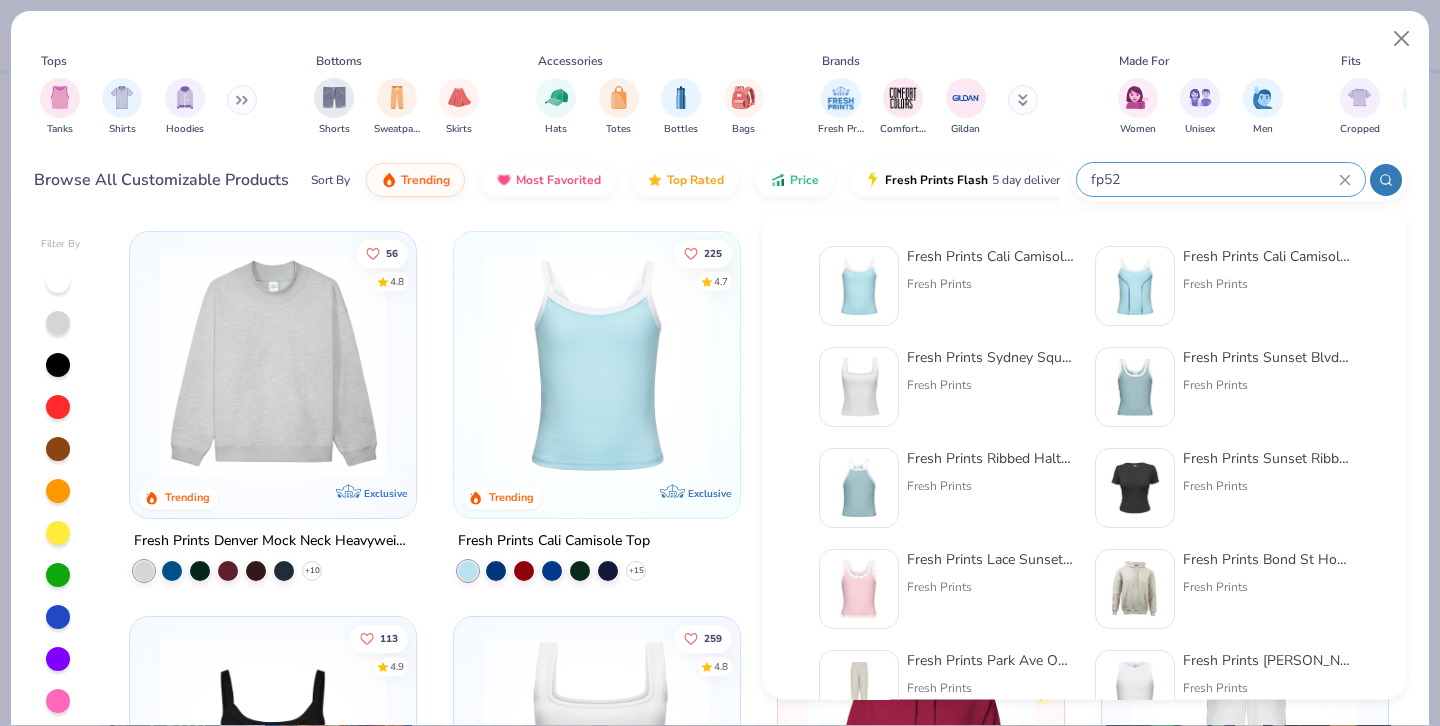 type on "fp52" 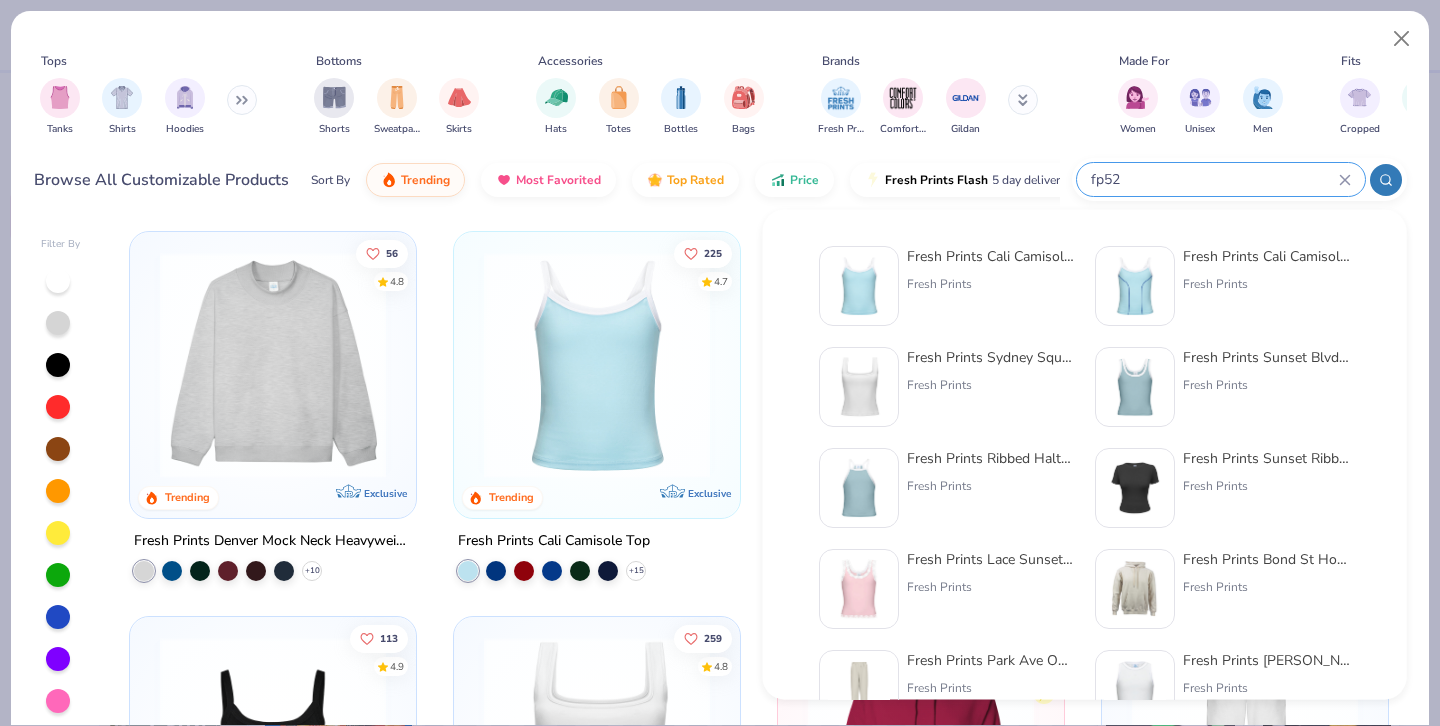 click on "Fresh Prints Cali Camisole Top" at bounding box center [991, 256] 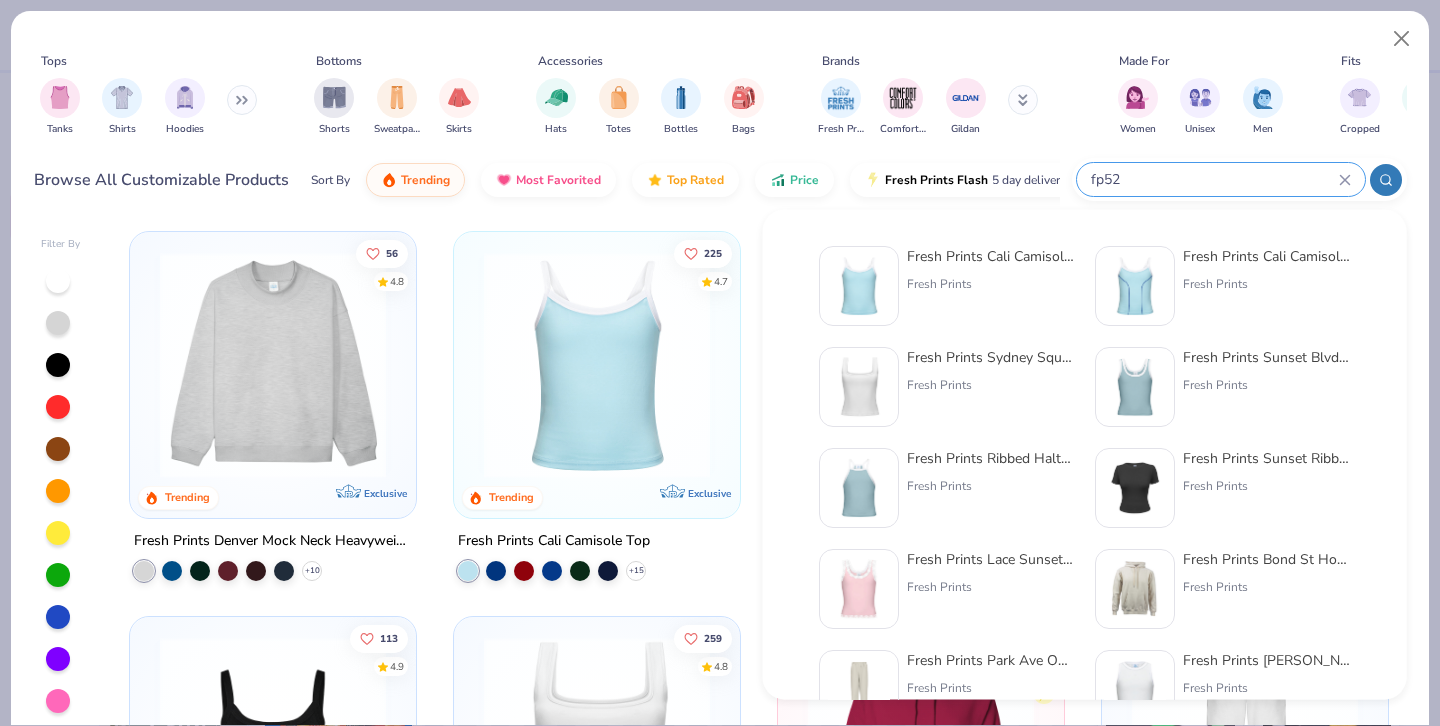 type 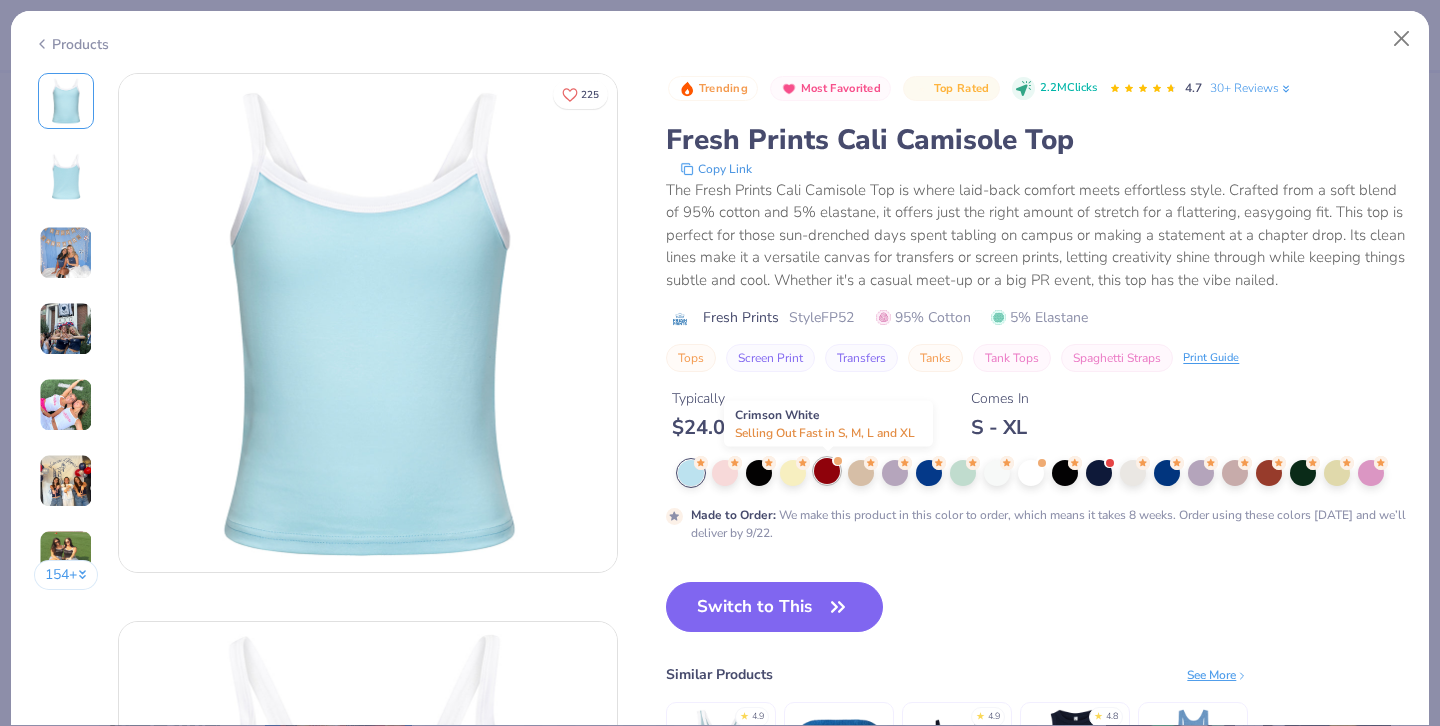 click at bounding box center (827, 471) 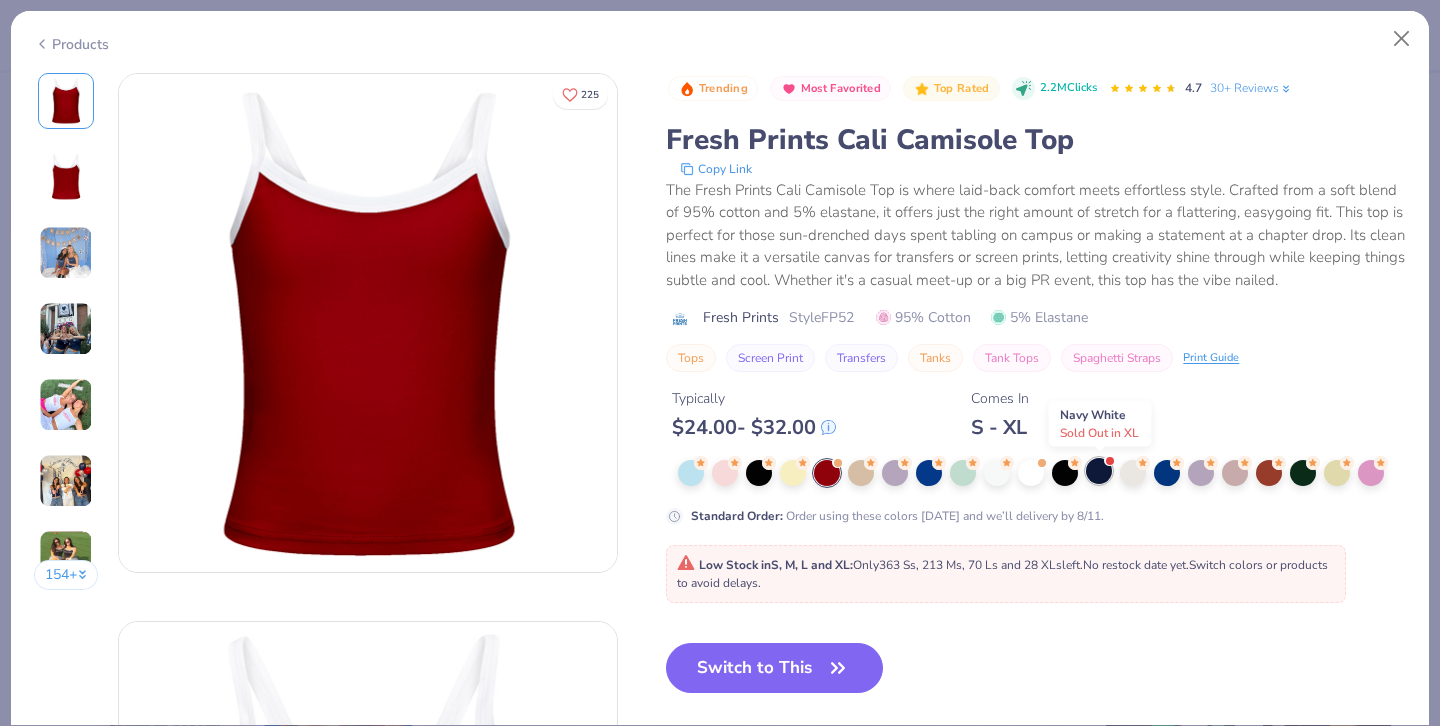 click at bounding box center (1099, 471) 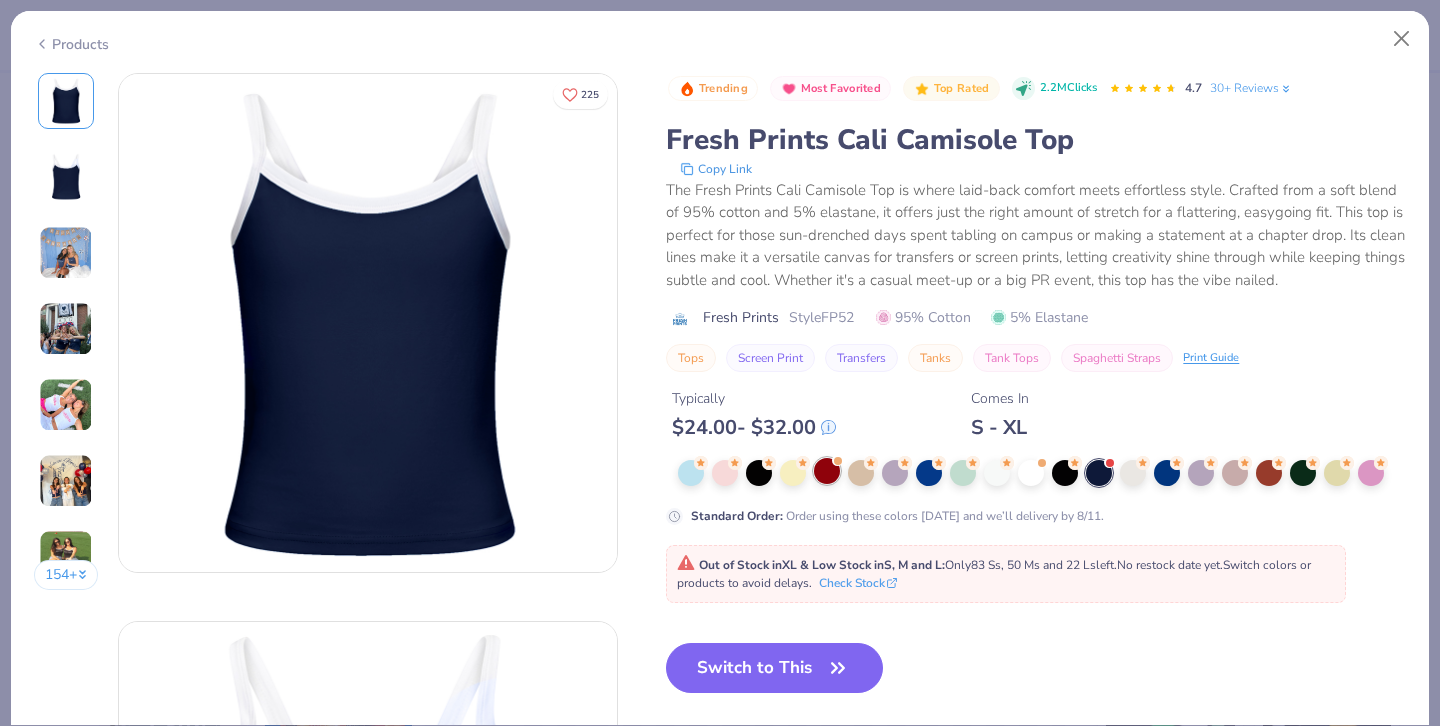 click at bounding box center (827, 471) 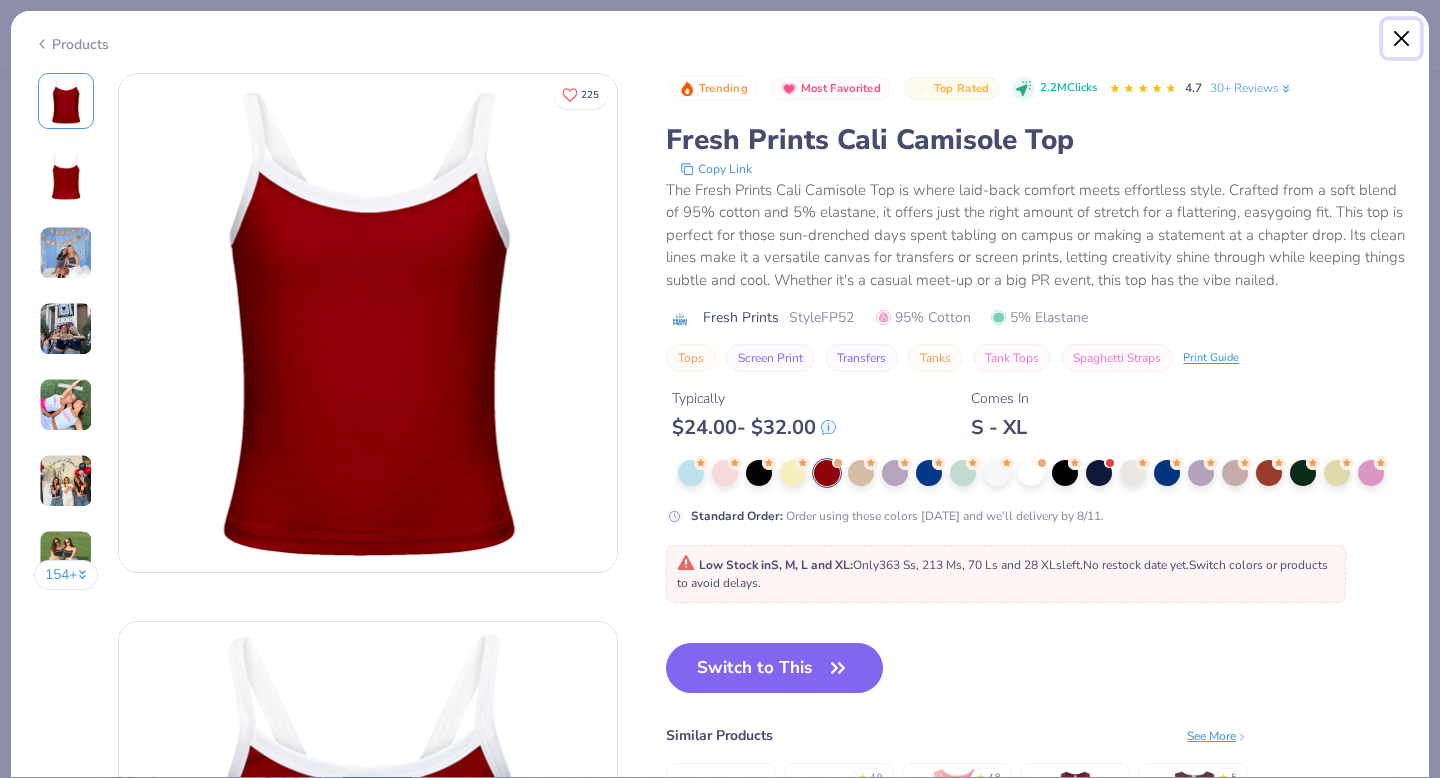 click at bounding box center [1402, 39] 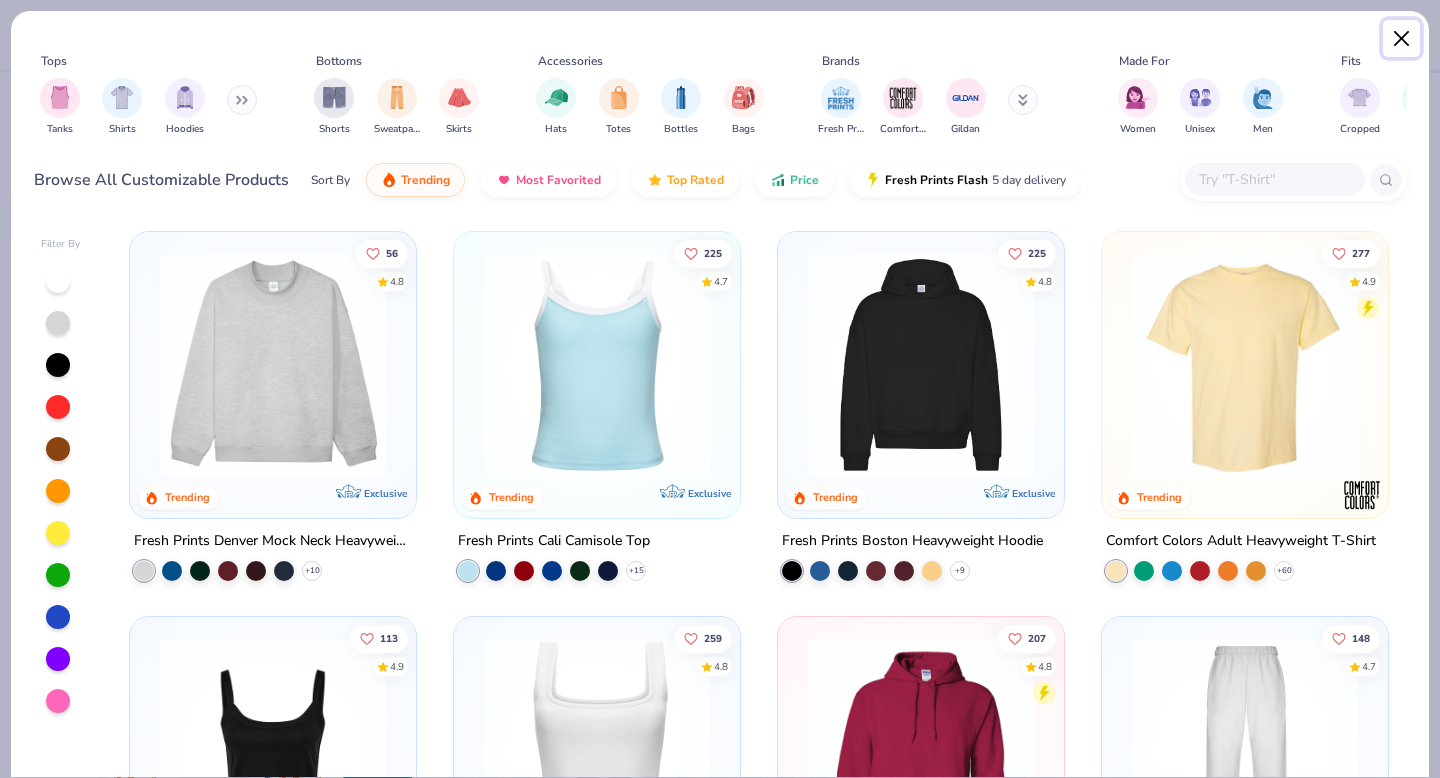 click at bounding box center (1402, 39) 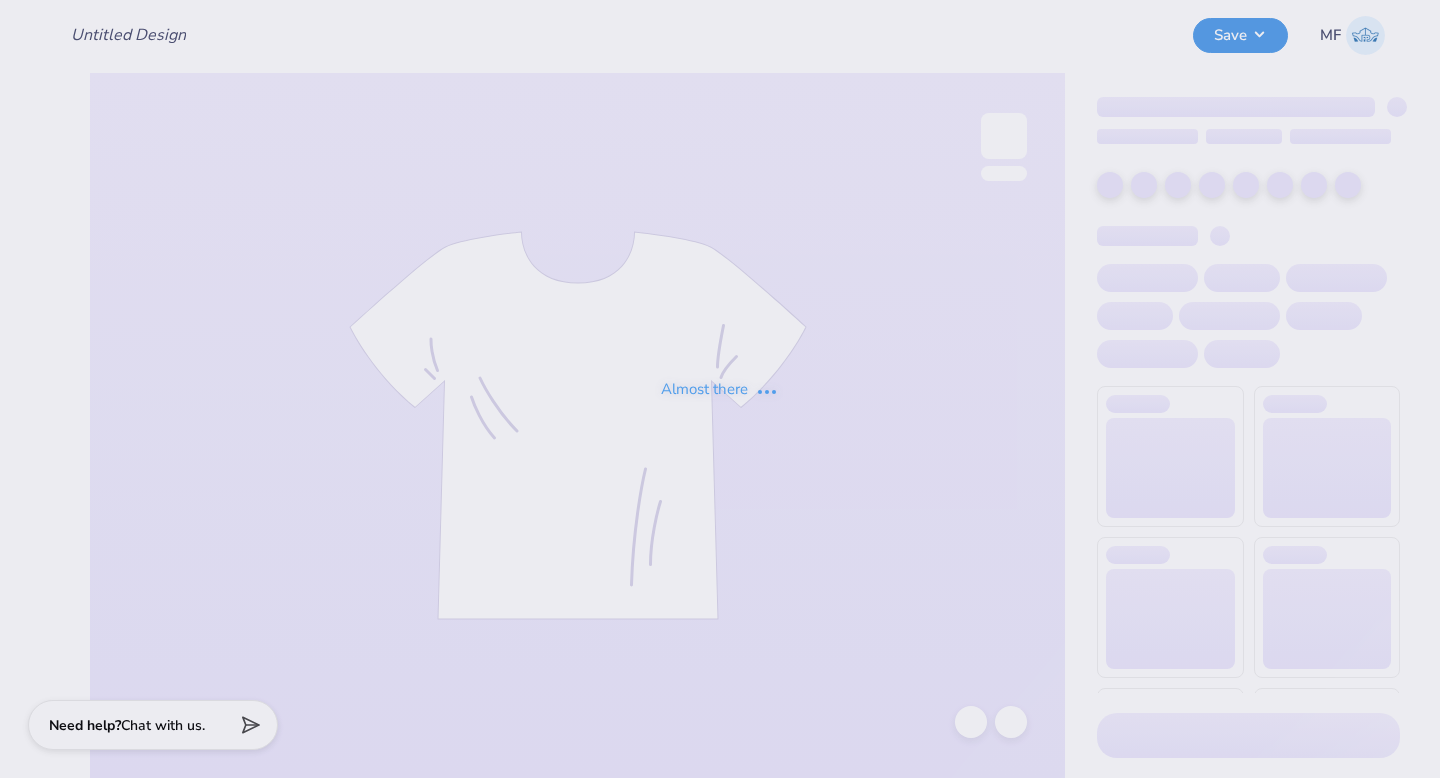 scroll, scrollTop: 0, scrollLeft: 0, axis: both 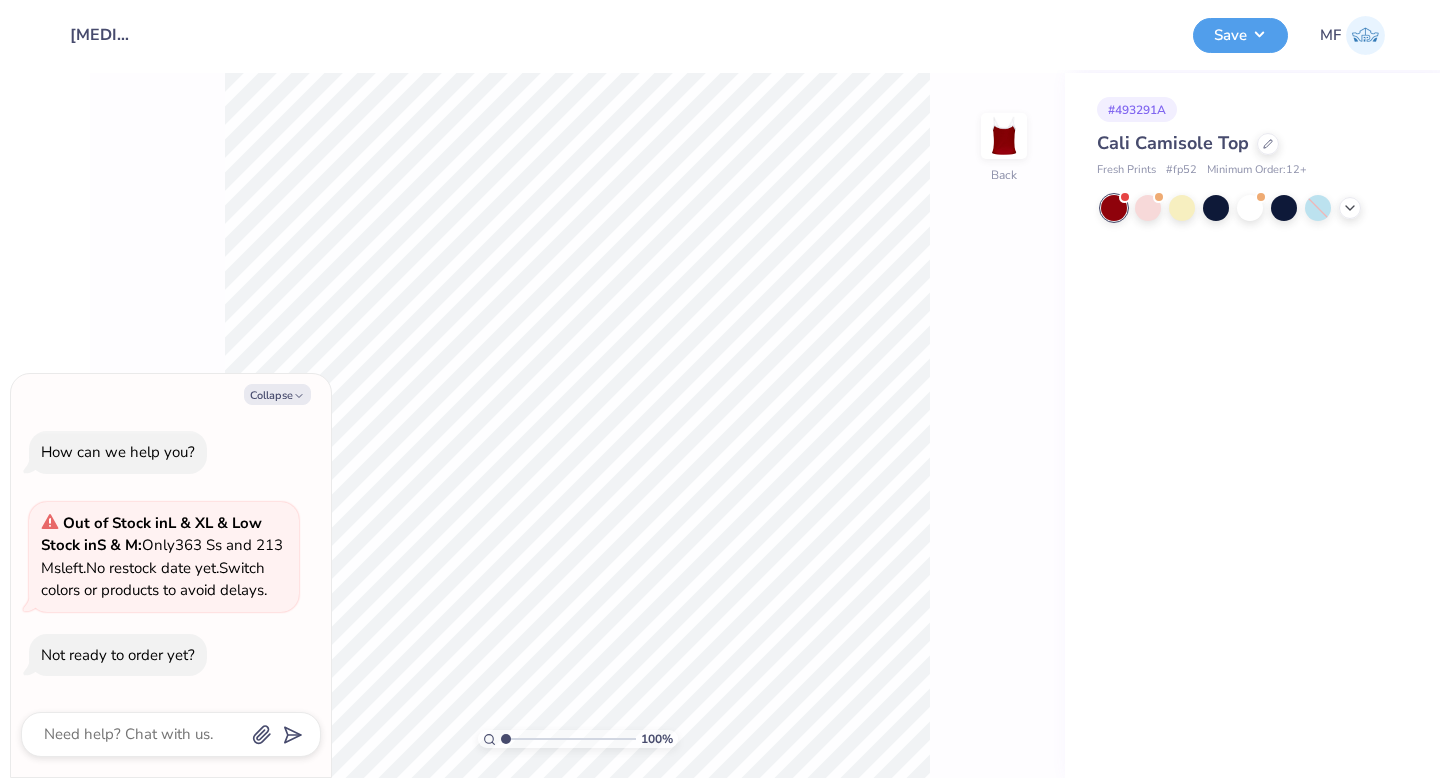 type on "x" 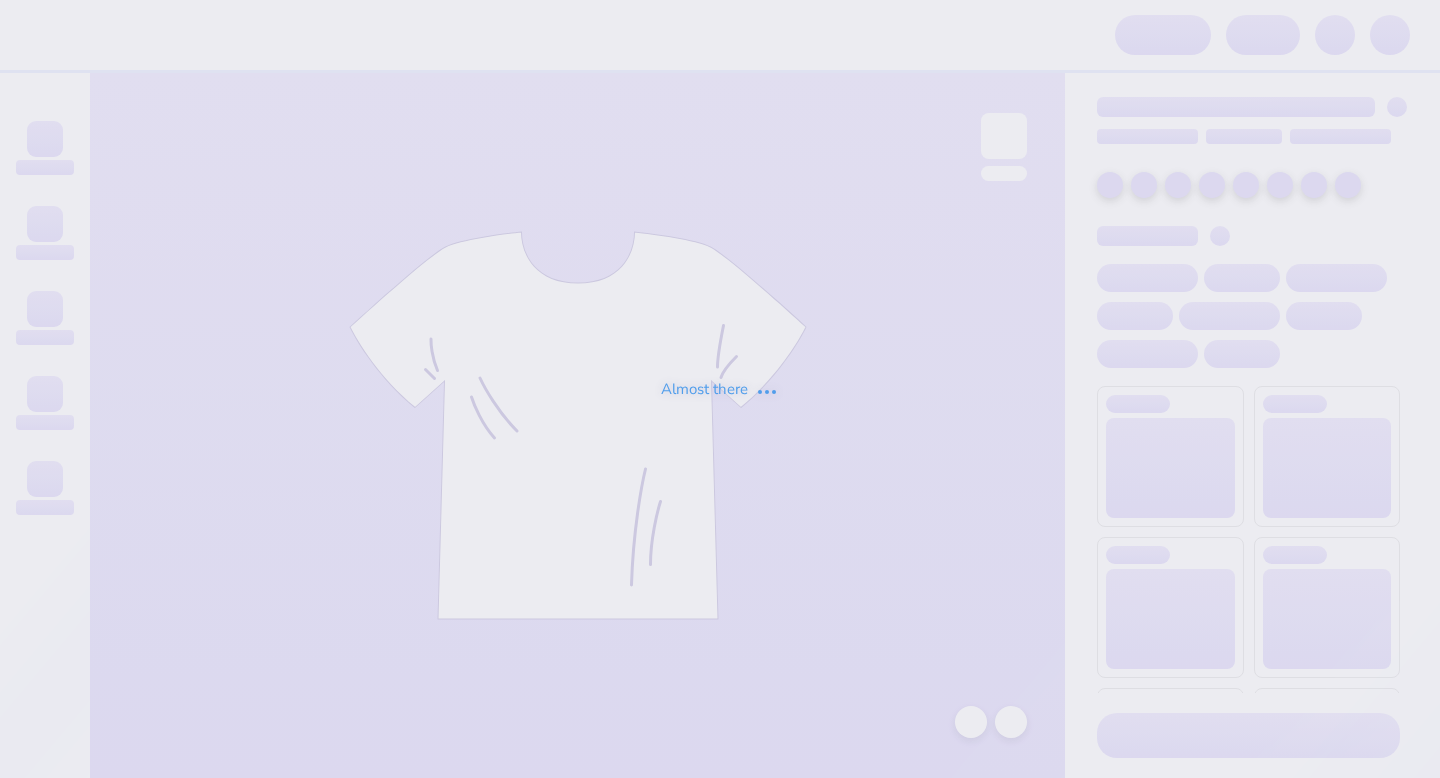 scroll, scrollTop: 0, scrollLeft: 0, axis: both 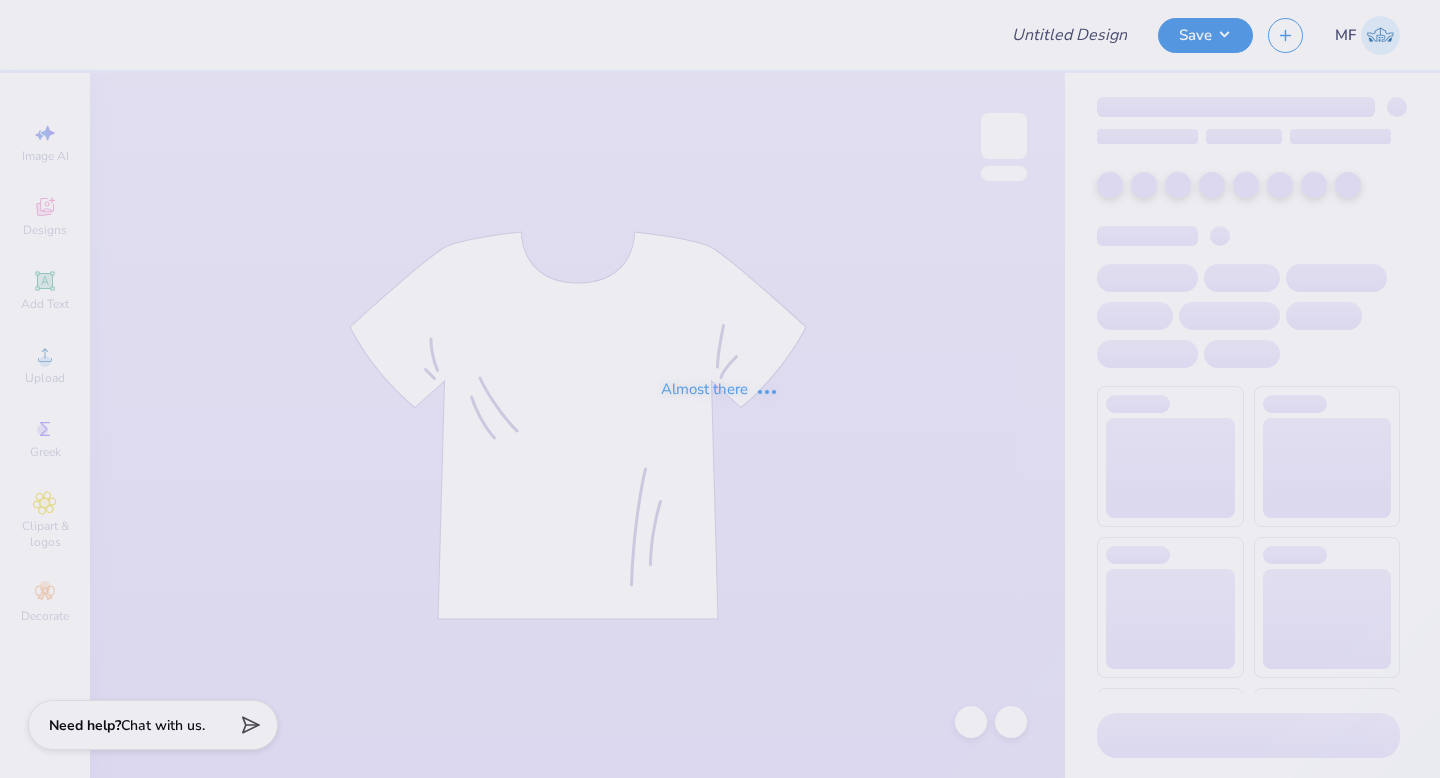 type on "fall bid day option" 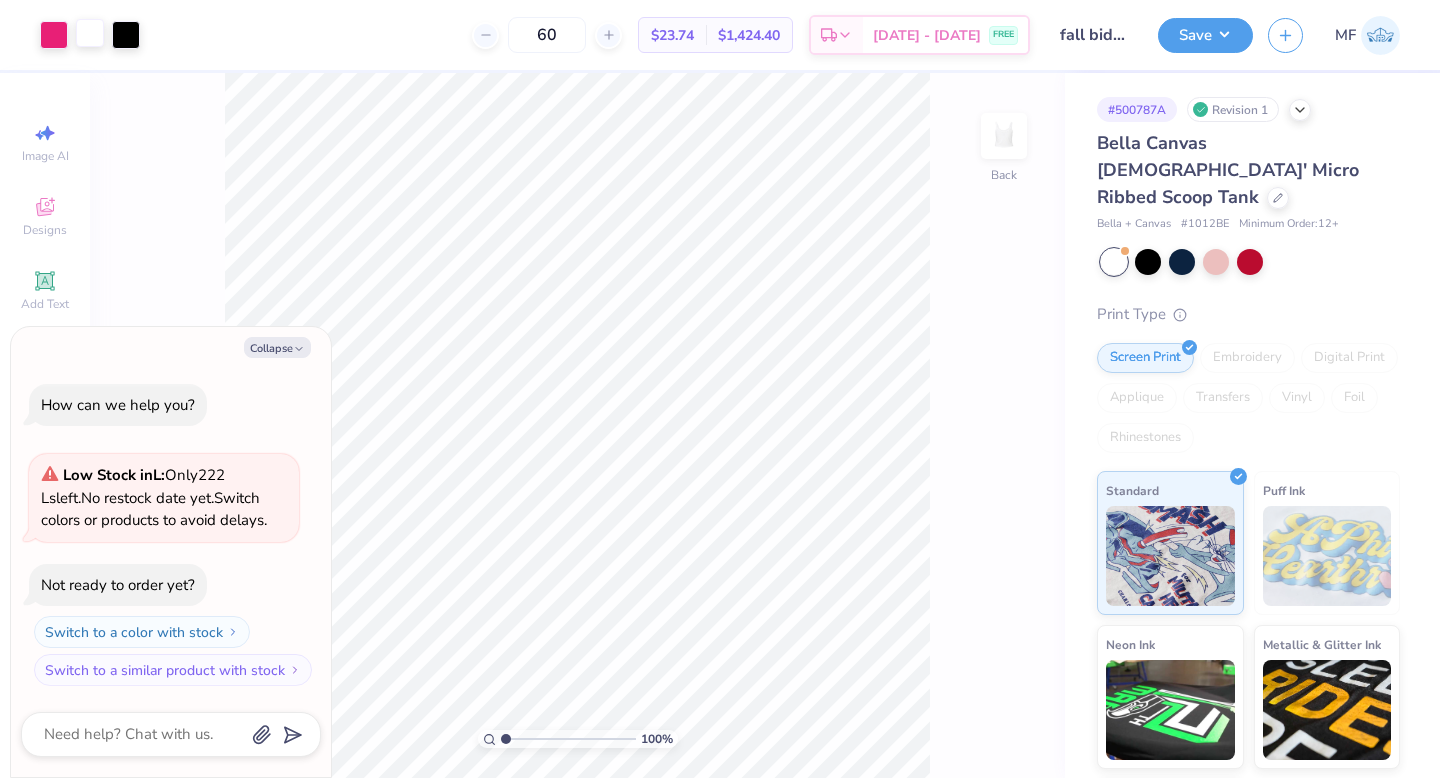 click at bounding box center (90, 33) 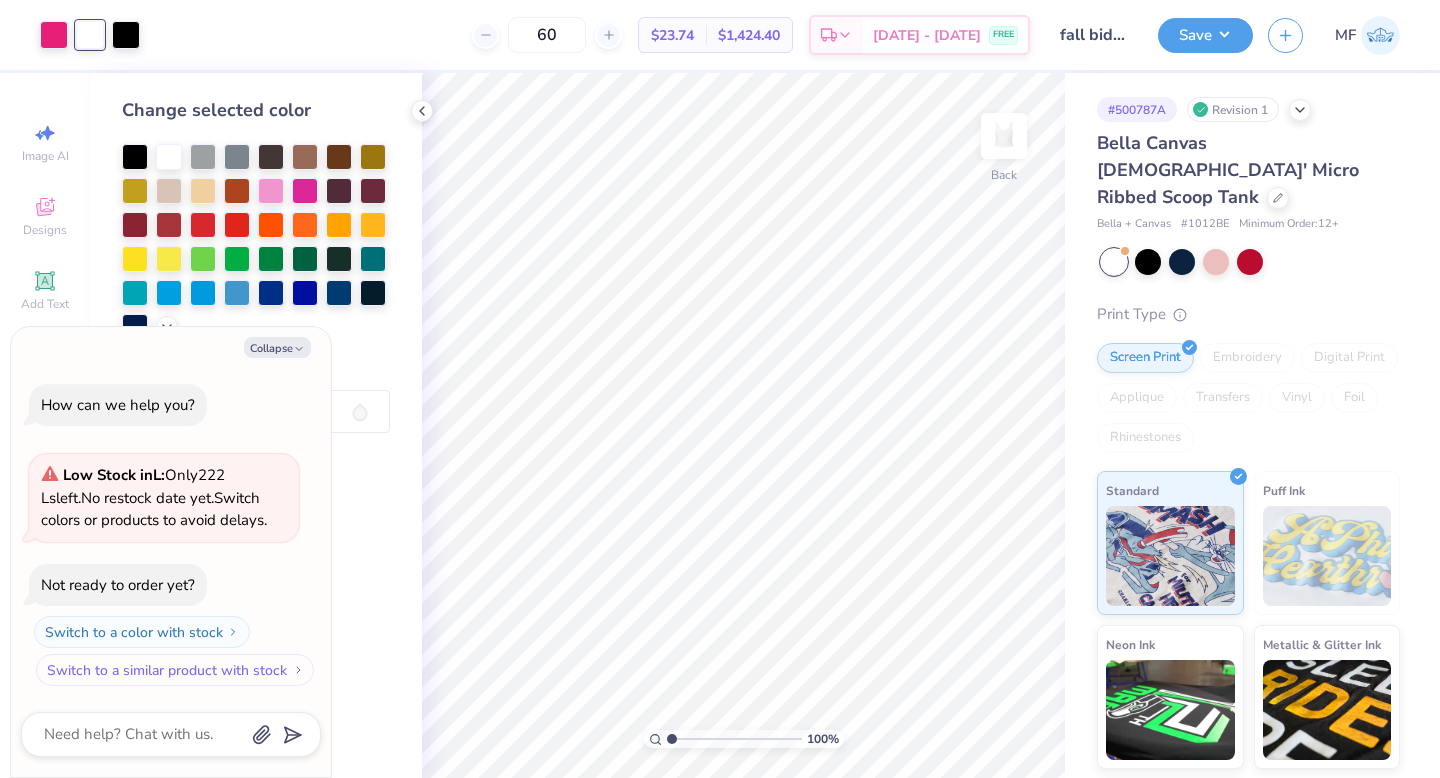 click on "Switch to a similar product with stock" at bounding box center (175, 670) 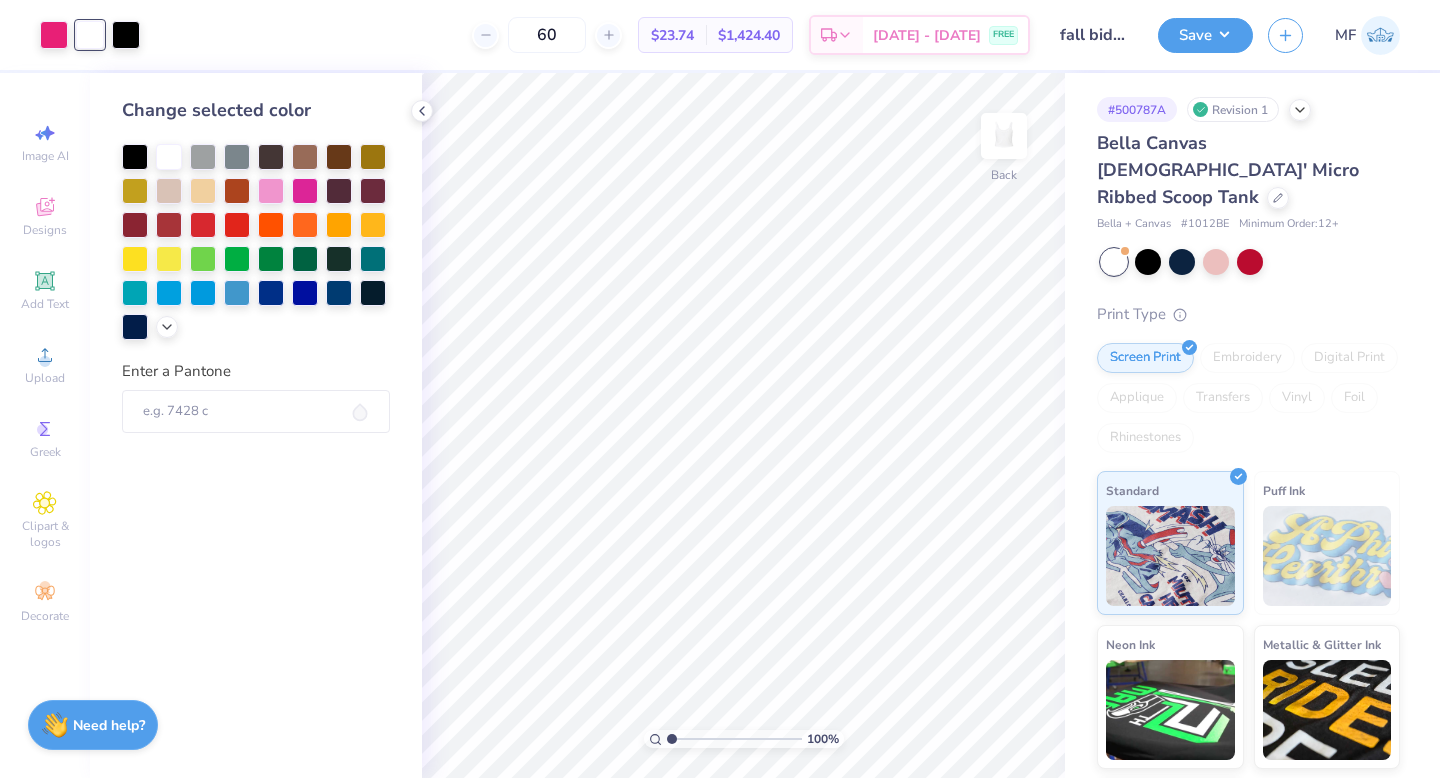 type on "x" 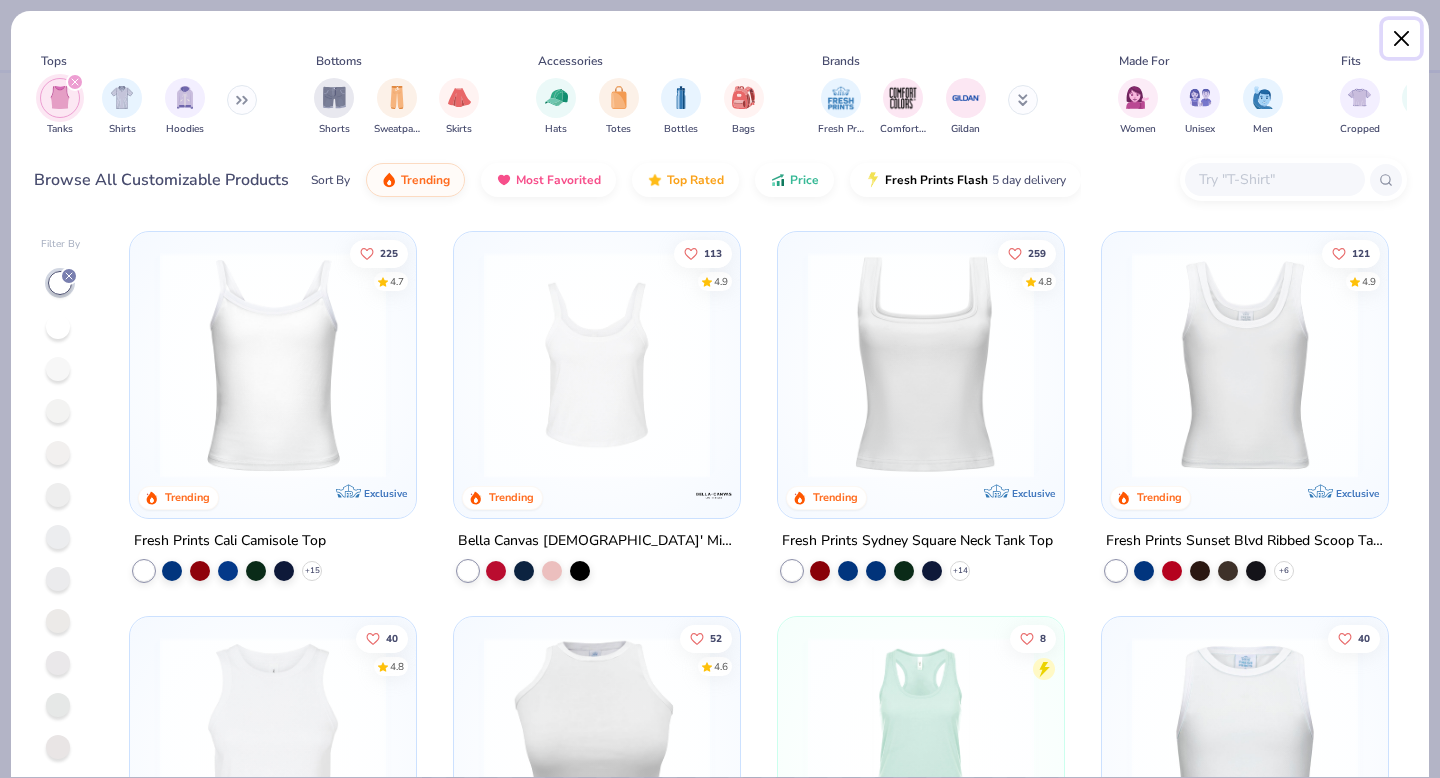 click at bounding box center (1402, 39) 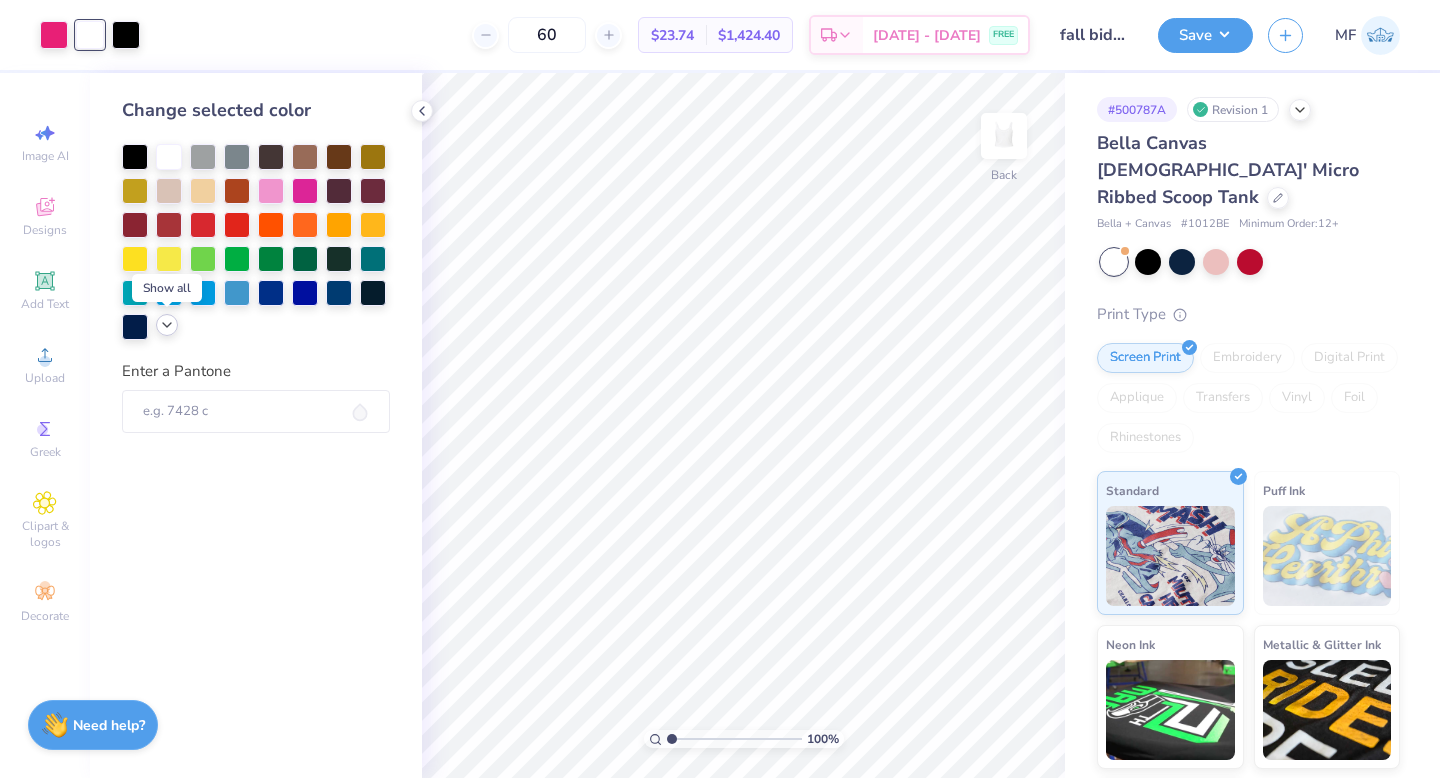click at bounding box center [167, 325] 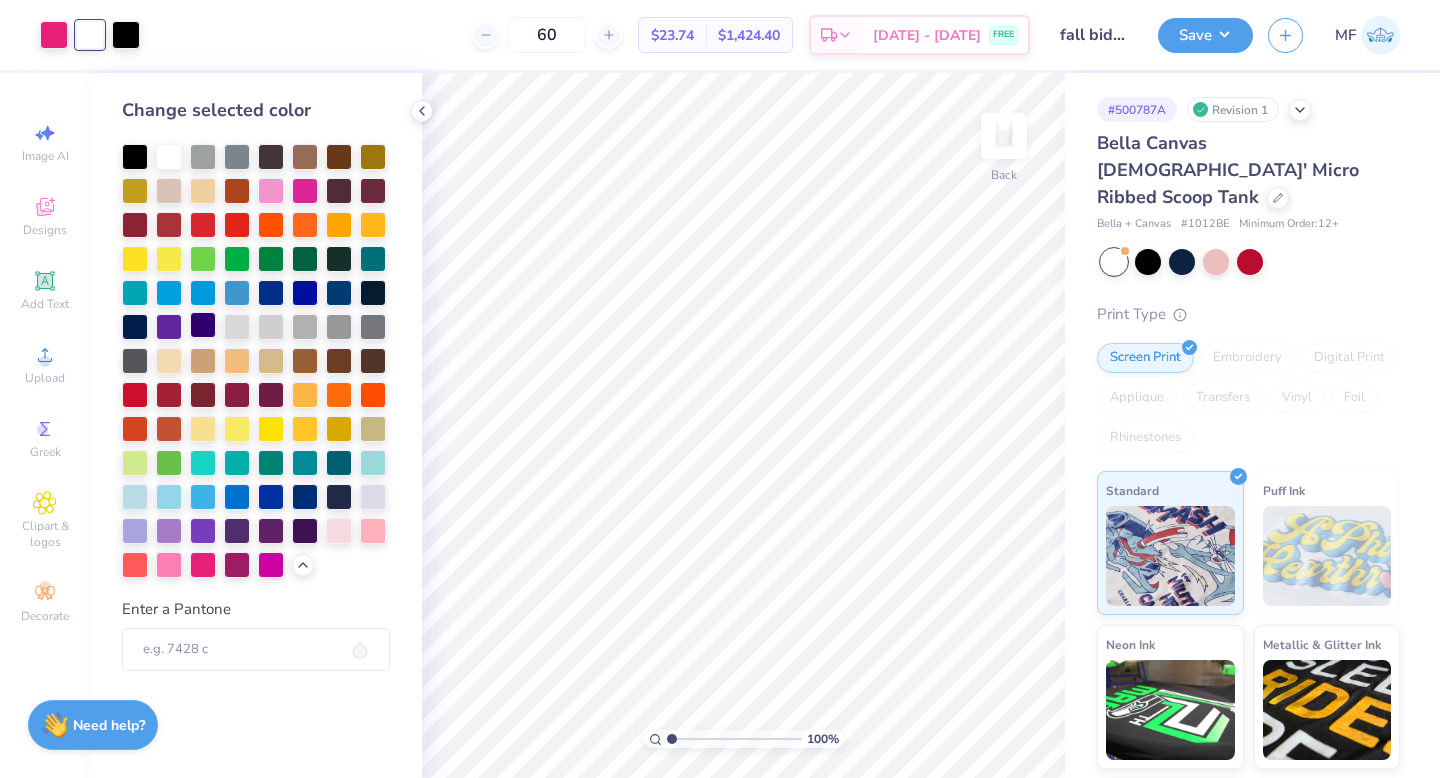 click at bounding box center [203, 325] 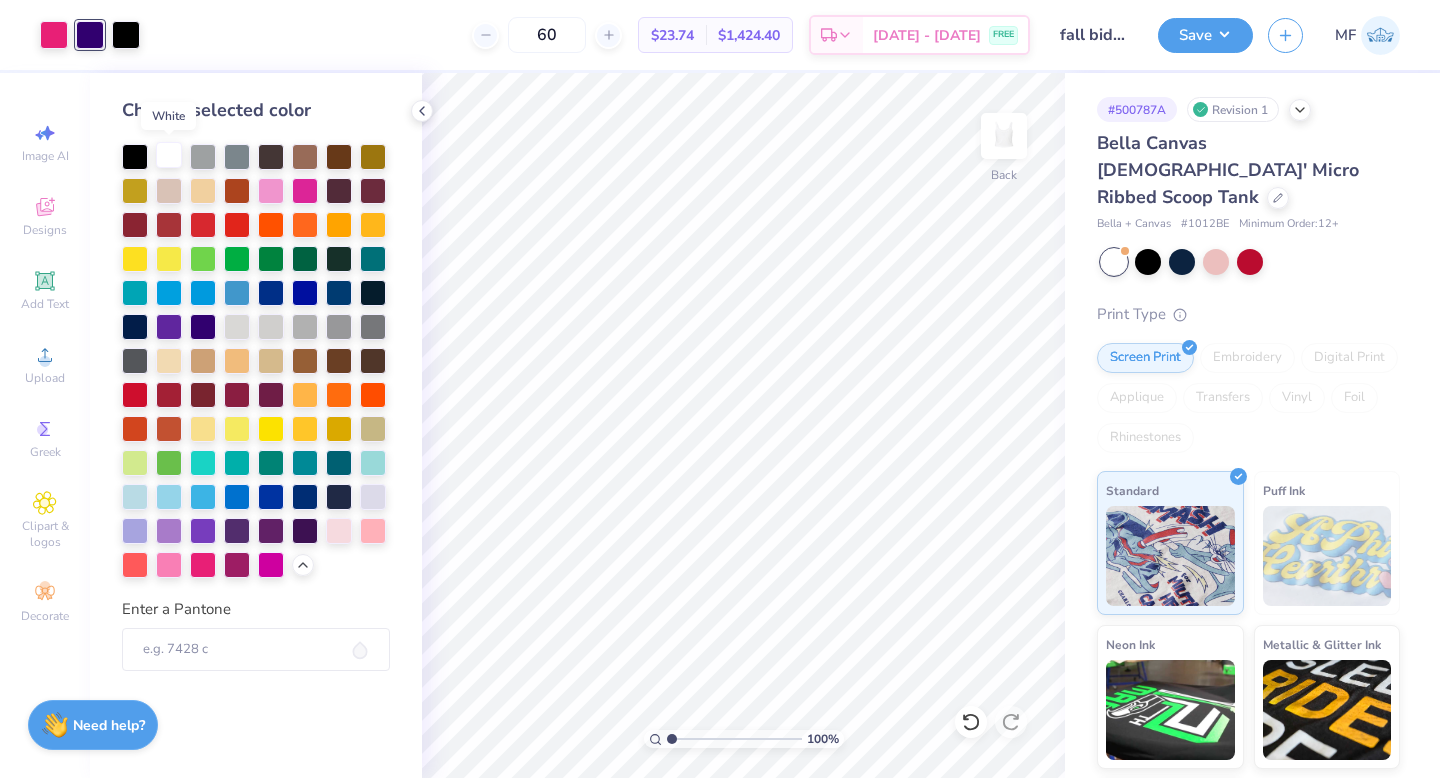 click at bounding box center (169, 155) 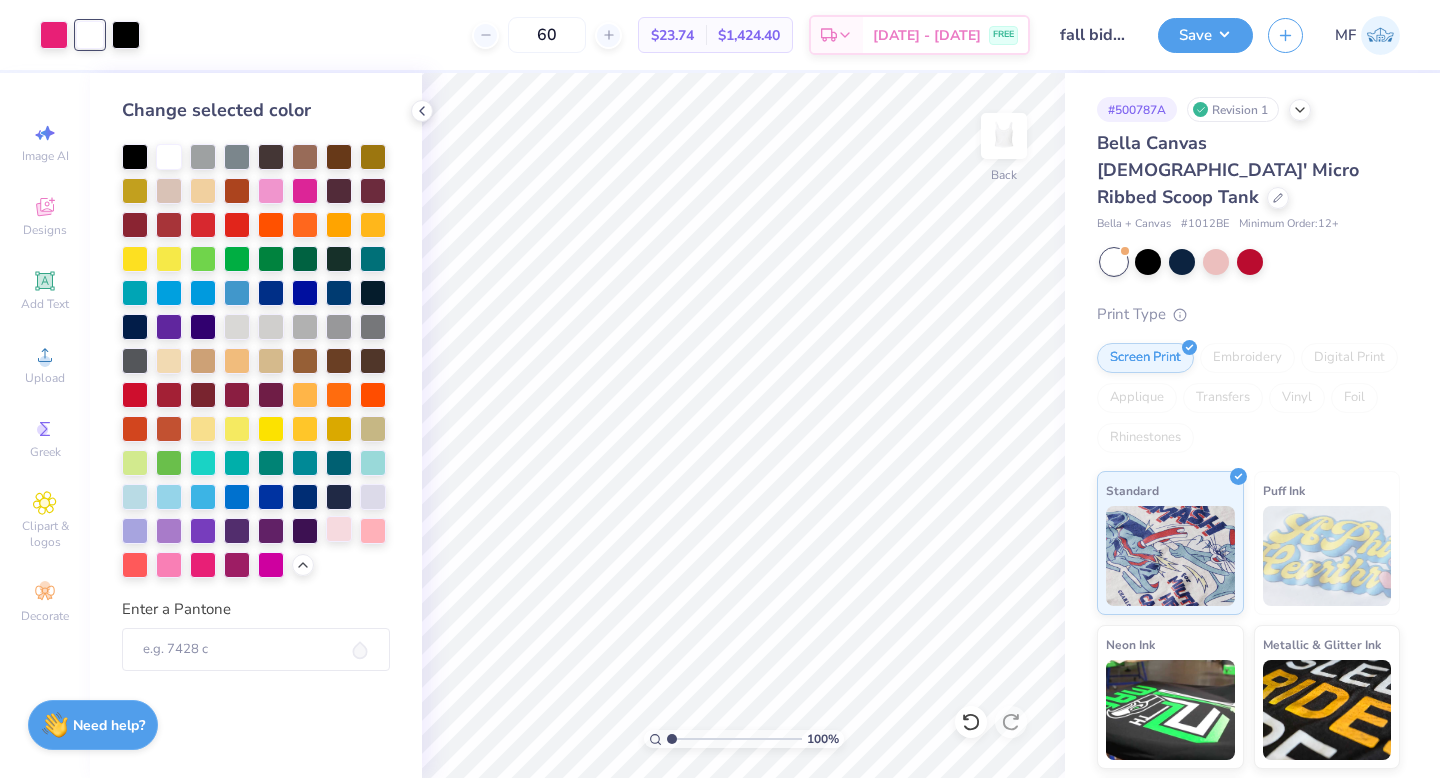 click at bounding box center (339, 529) 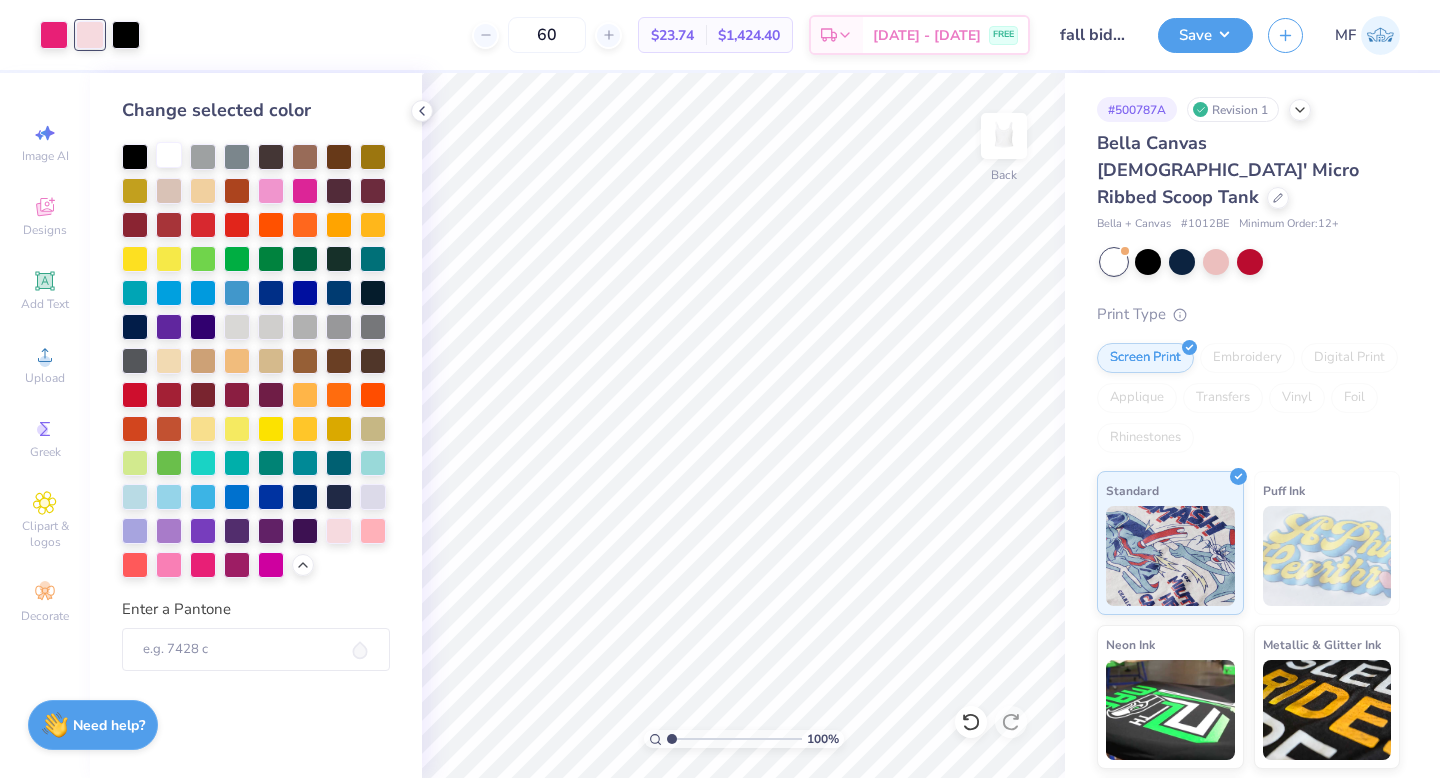 click at bounding box center (169, 155) 